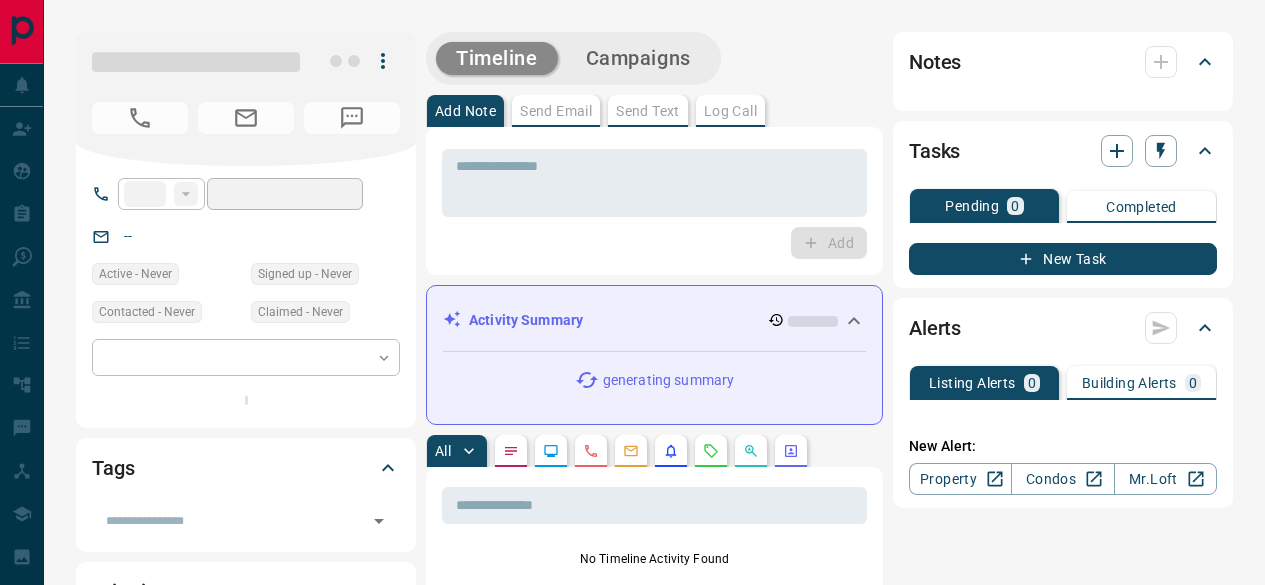 scroll, scrollTop: 0, scrollLeft: 0, axis: both 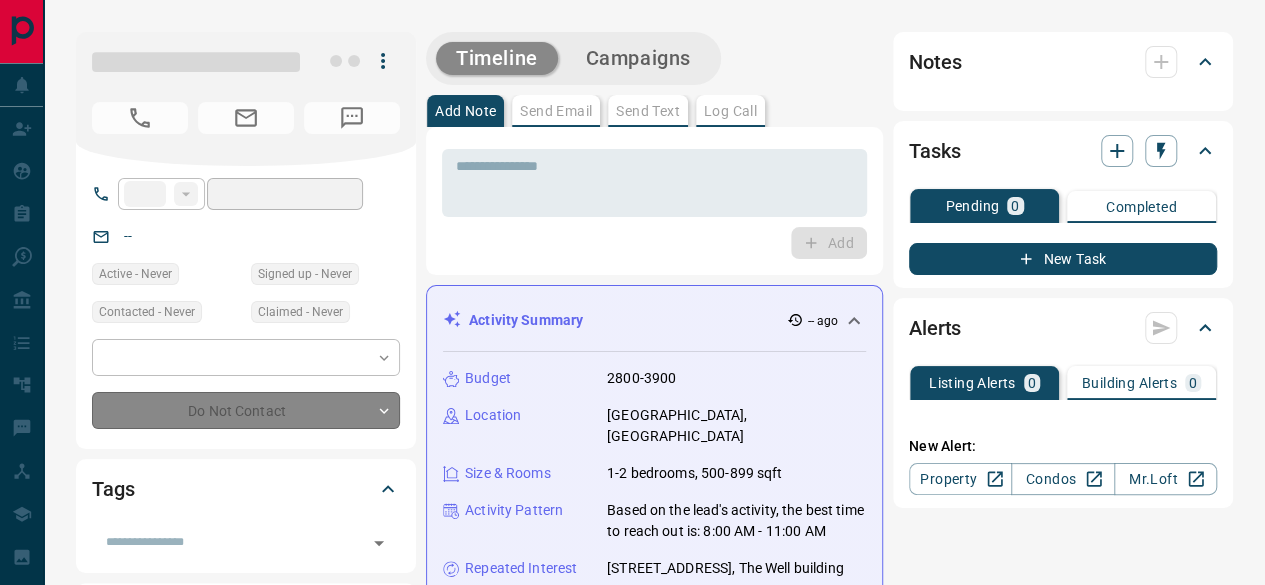 type on "**" 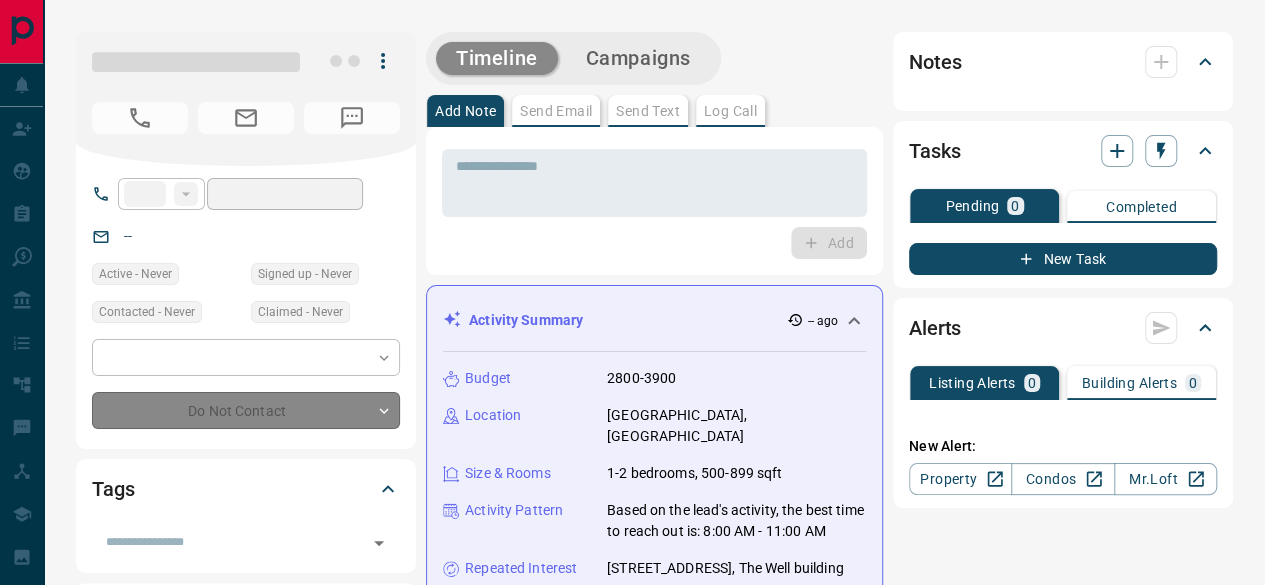 type on "**********" 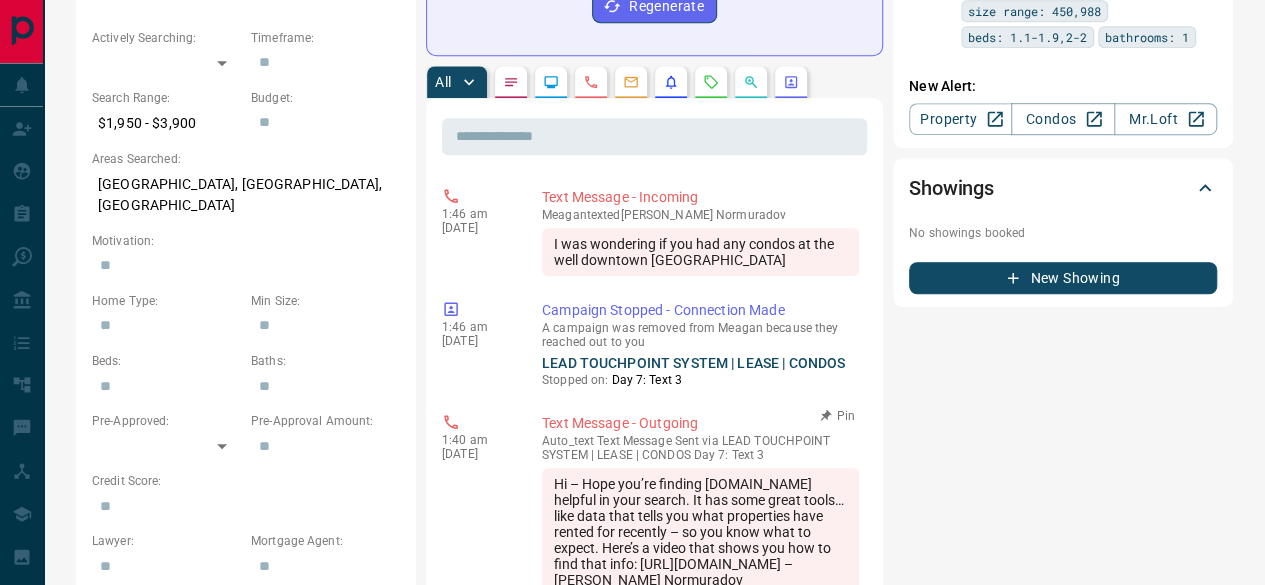 scroll, scrollTop: 600, scrollLeft: 0, axis: vertical 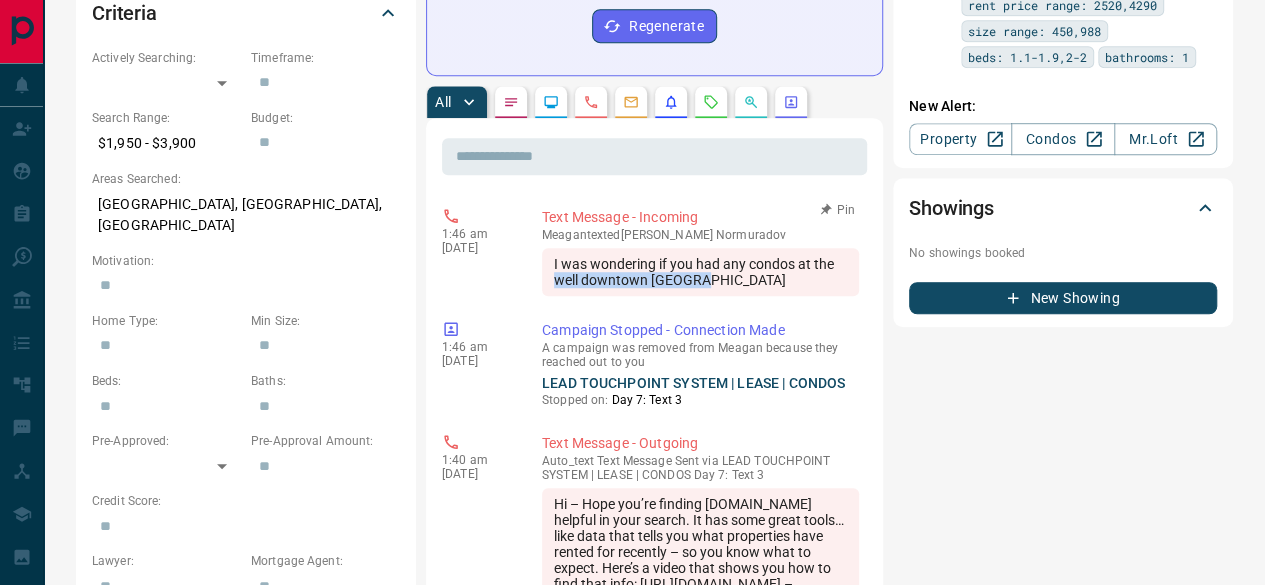 drag, startPoint x: 542, startPoint y: 244, endPoint x: 694, endPoint y: 241, distance: 152.0296 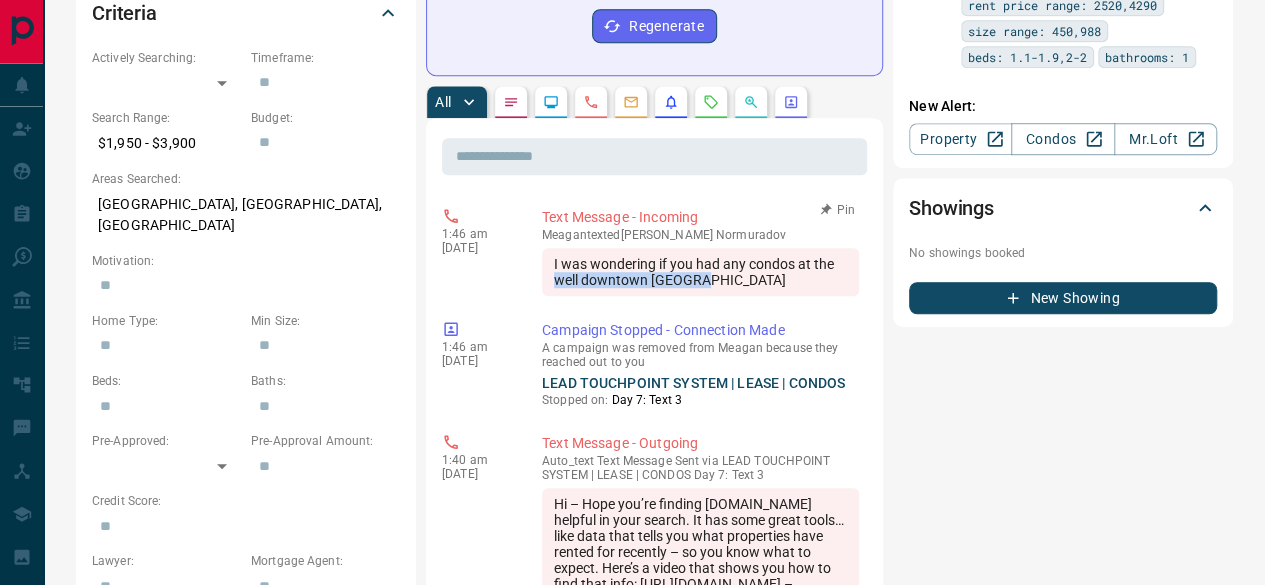 click on "I was wondering if you had any condos at the well downtown [GEOGRAPHIC_DATA]" at bounding box center [700, 272] 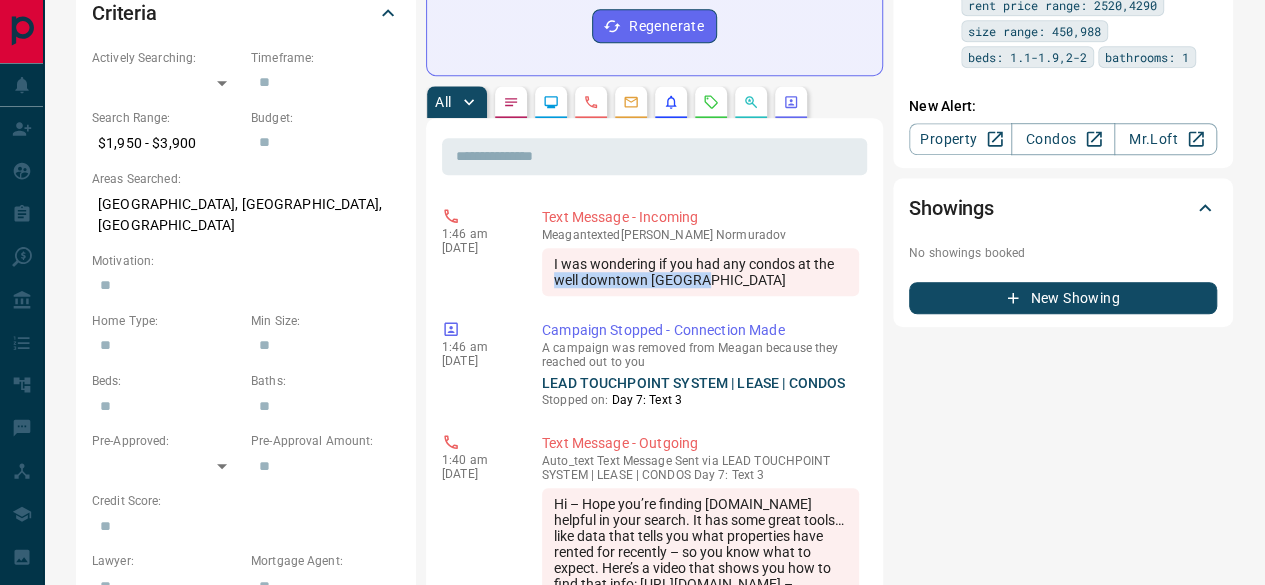 copy on "well downtown [GEOGRAPHIC_DATA]" 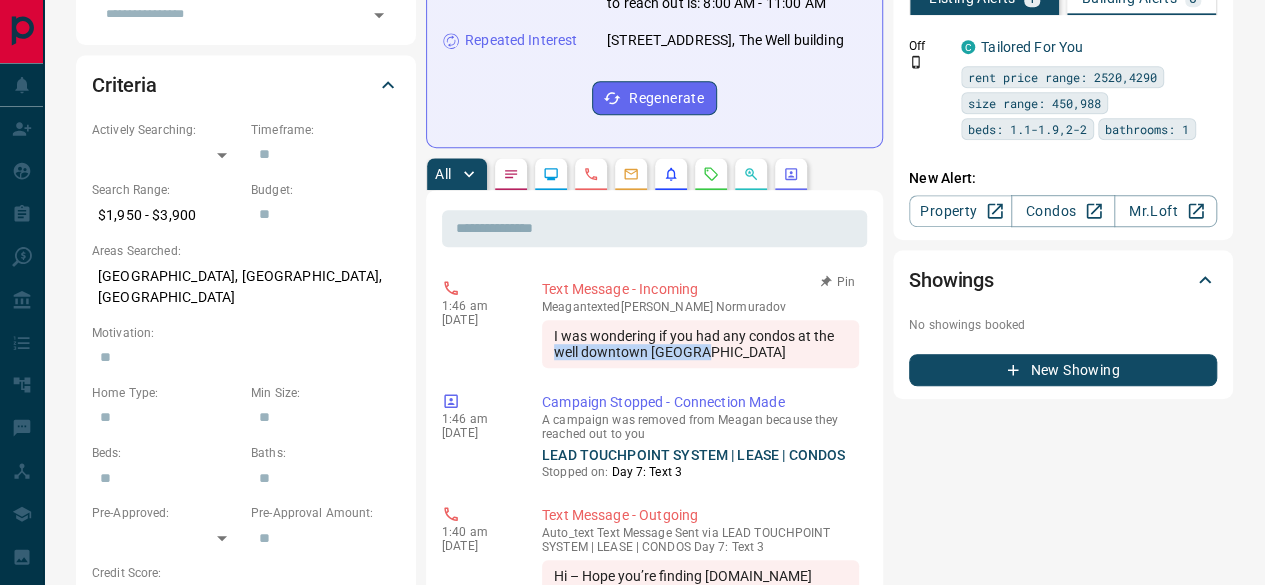 scroll, scrollTop: 600, scrollLeft: 0, axis: vertical 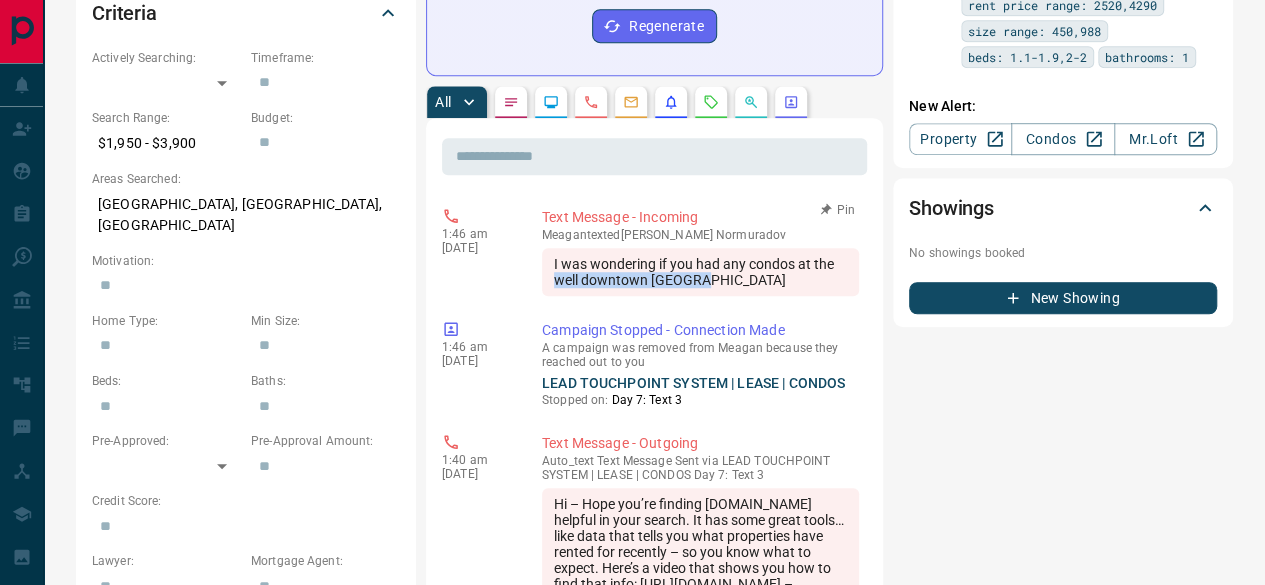 click on "1:46 am [DATE] Text Message - Incoming Meagan  texted  [PERSON_NAME] I was wondering if you had any condos at the well downtown [GEOGRAPHIC_DATA]" at bounding box center [654, 251] 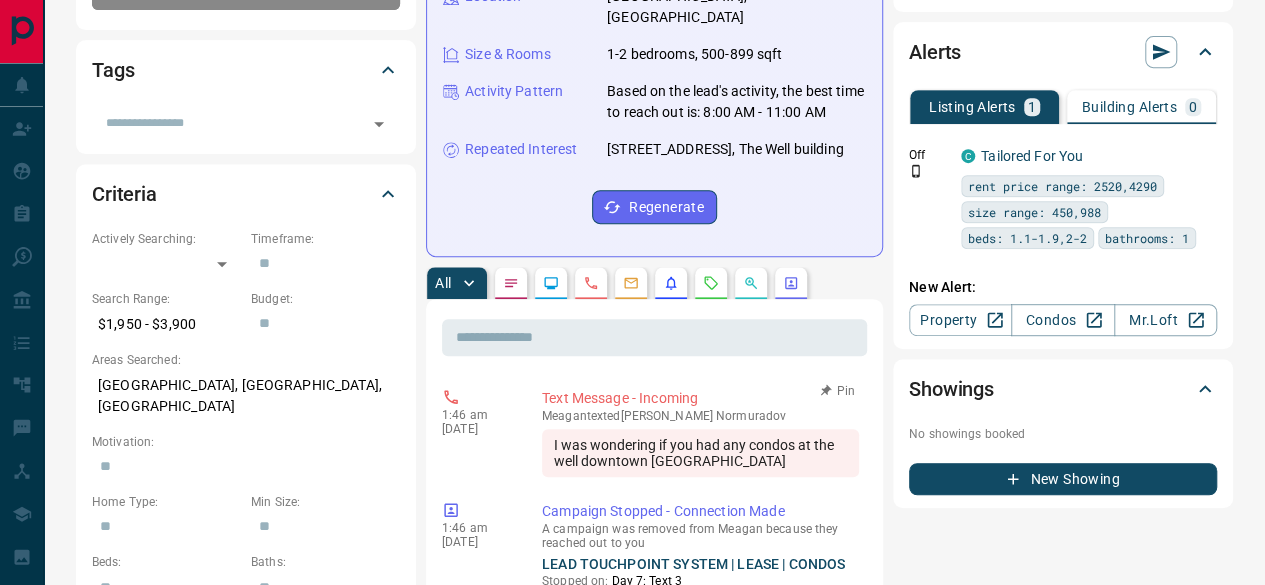 scroll, scrollTop: 400, scrollLeft: 0, axis: vertical 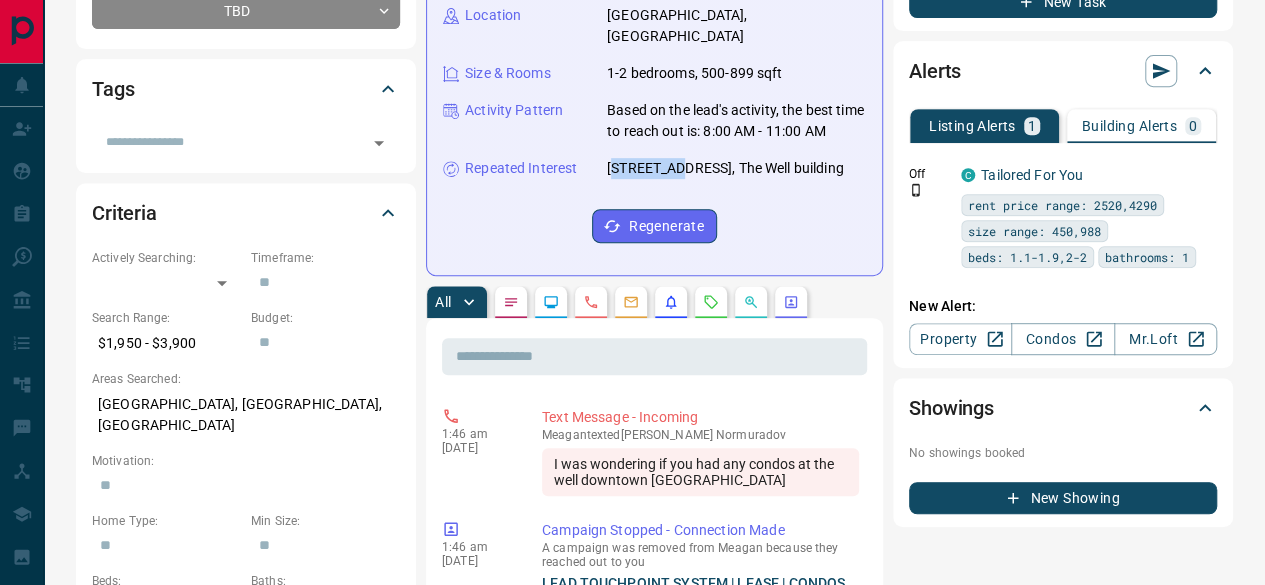 drag, startPoint x: 611, startPoint y: 136, endPoint x: 663, endPoint y: 133, distance: 52.086468 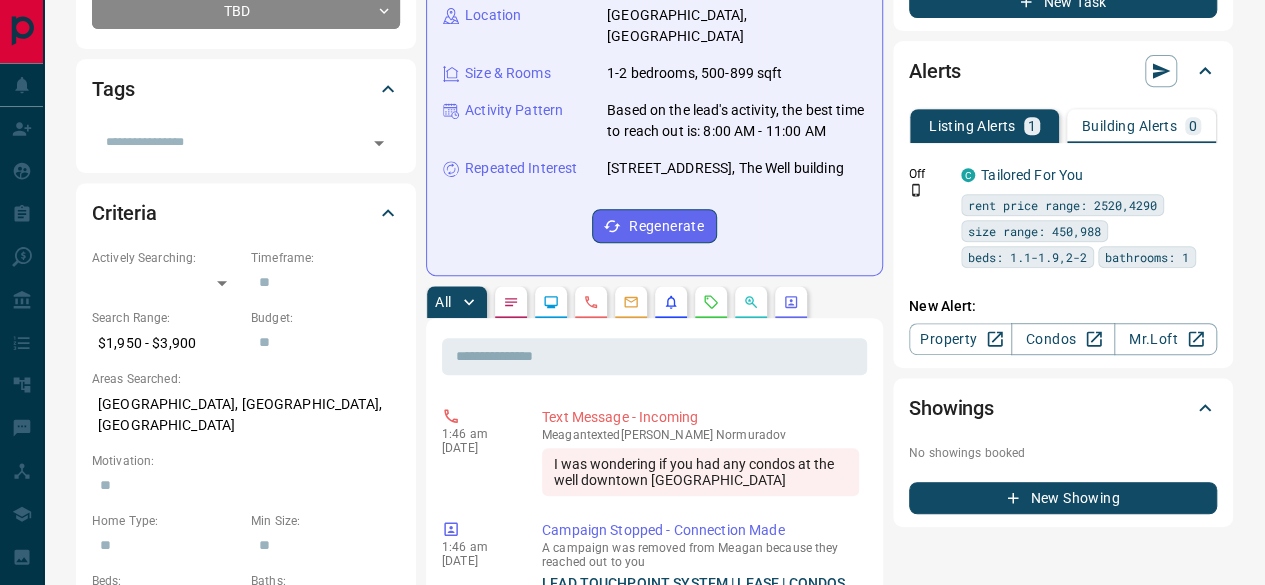 drag, startPoint x: 645, startPoint y: 133, endPoint x: 844, endPoint y: 155, distance: 200.21239 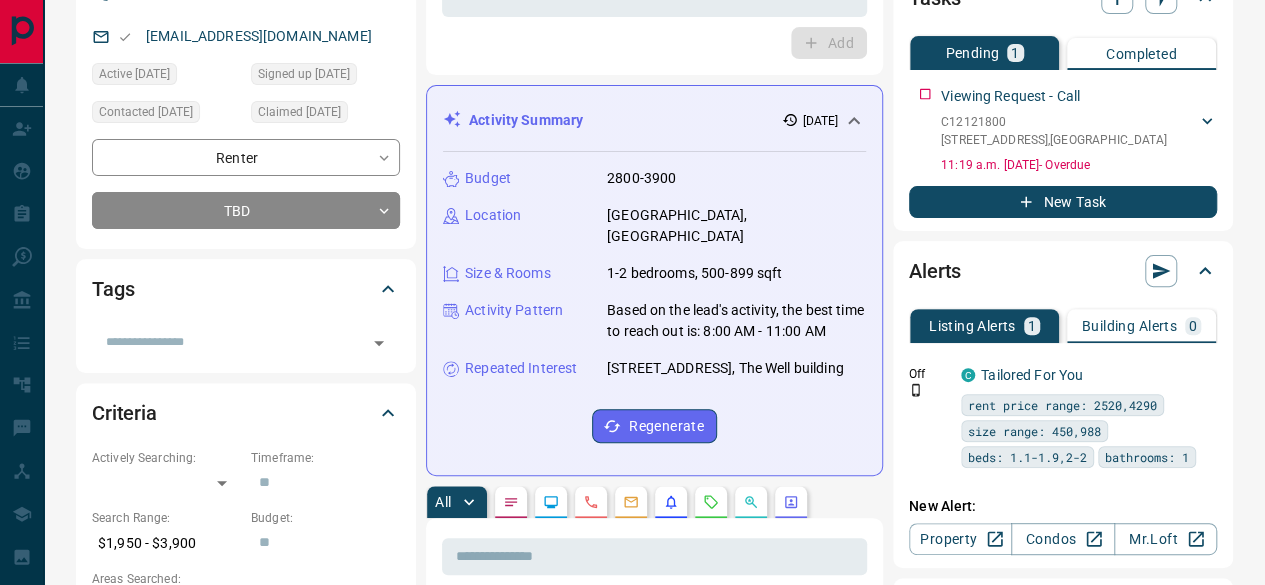 scroll, scrollTop: 400, scrollLeft: 0, axis: vertical 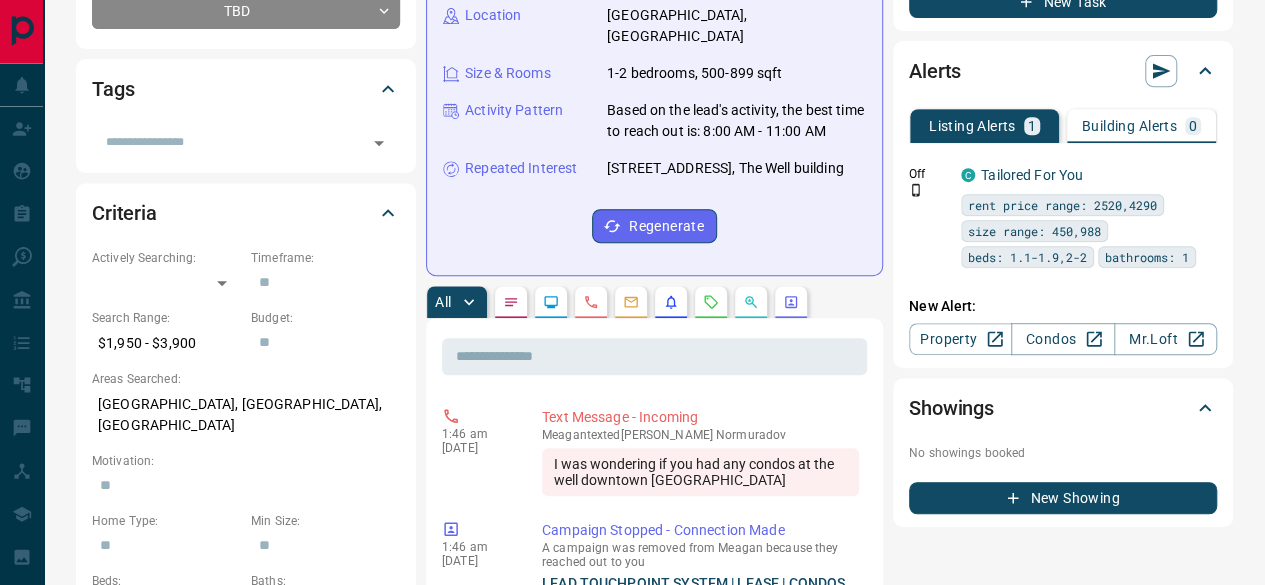 click on "**********" at bounding box center (654, 826) 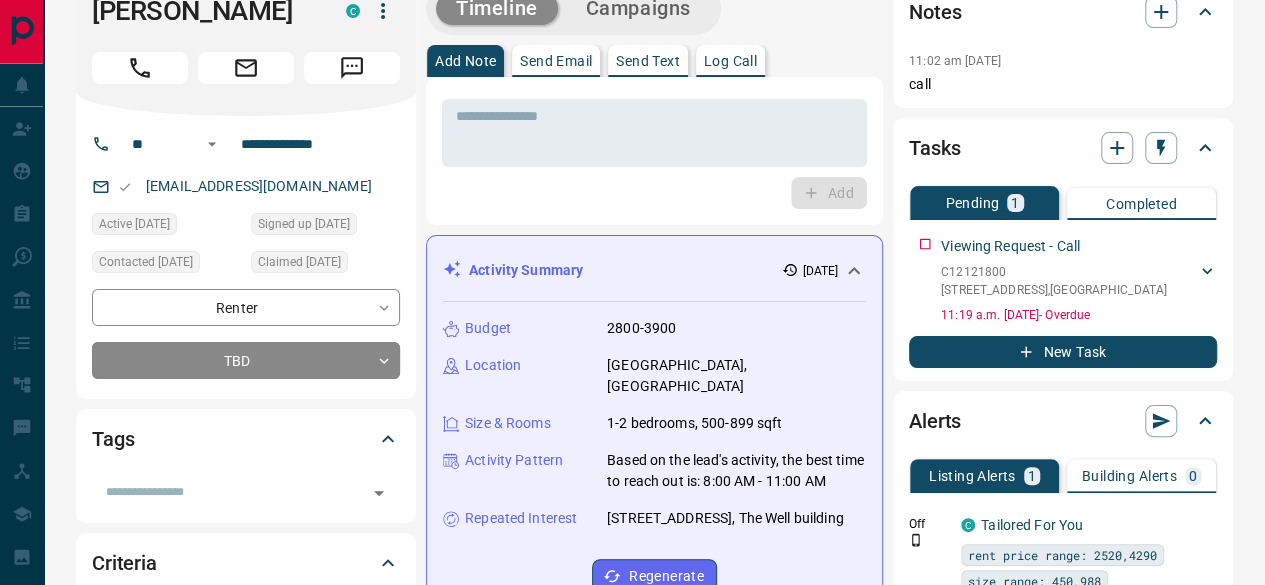 scroll, scrollTop: 0, scrollLeft: 0, axis: both 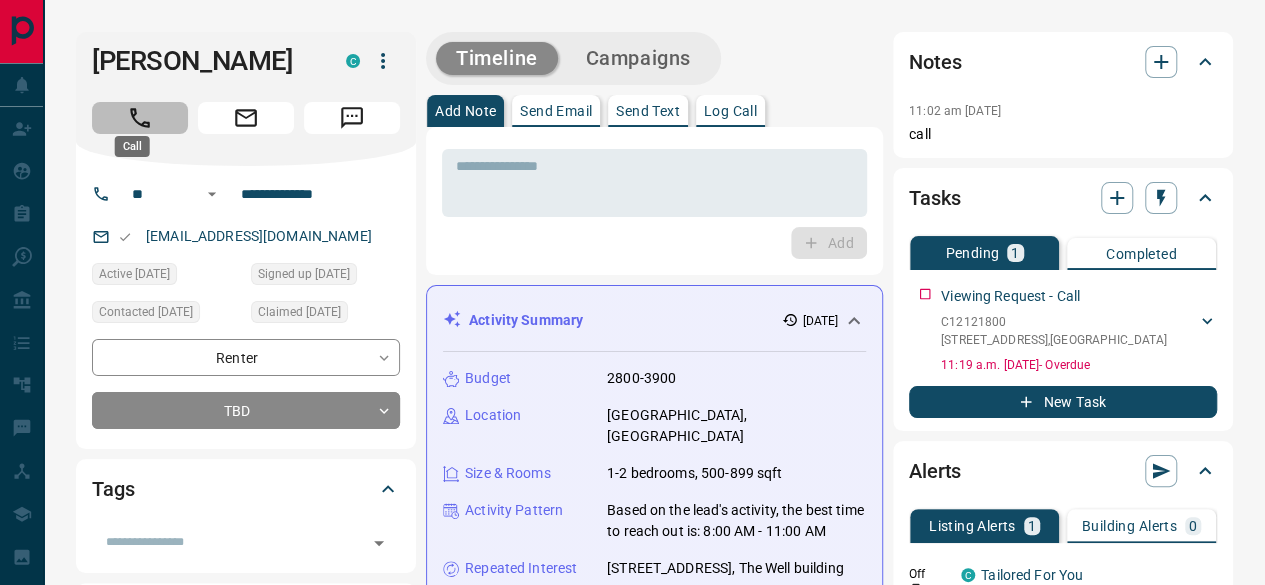 click 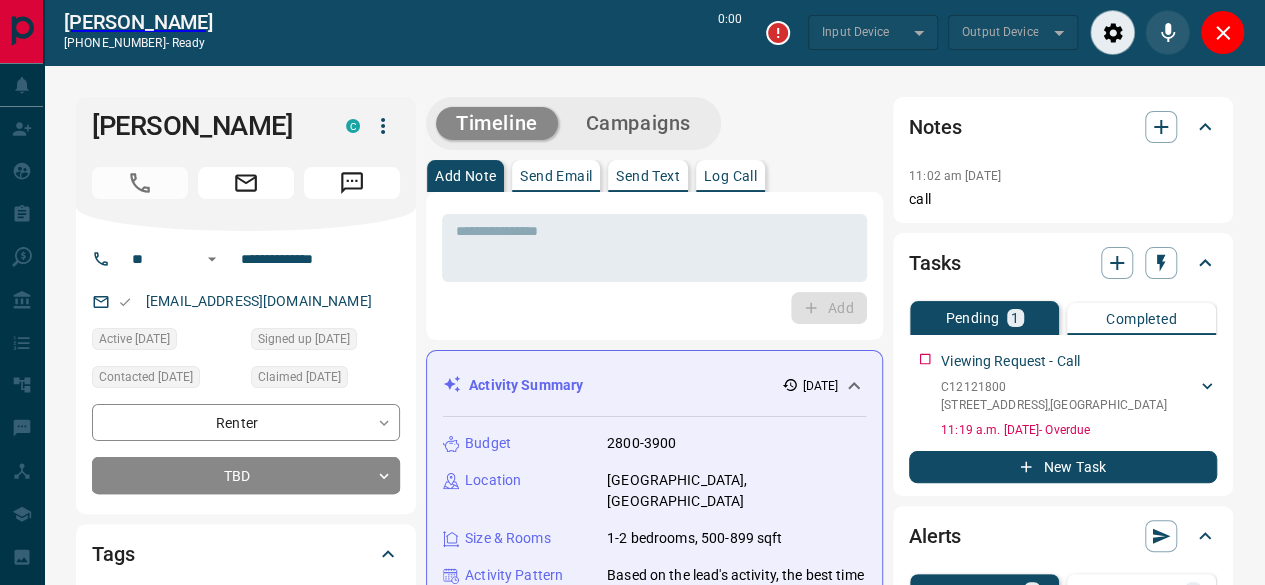 type on "*******" 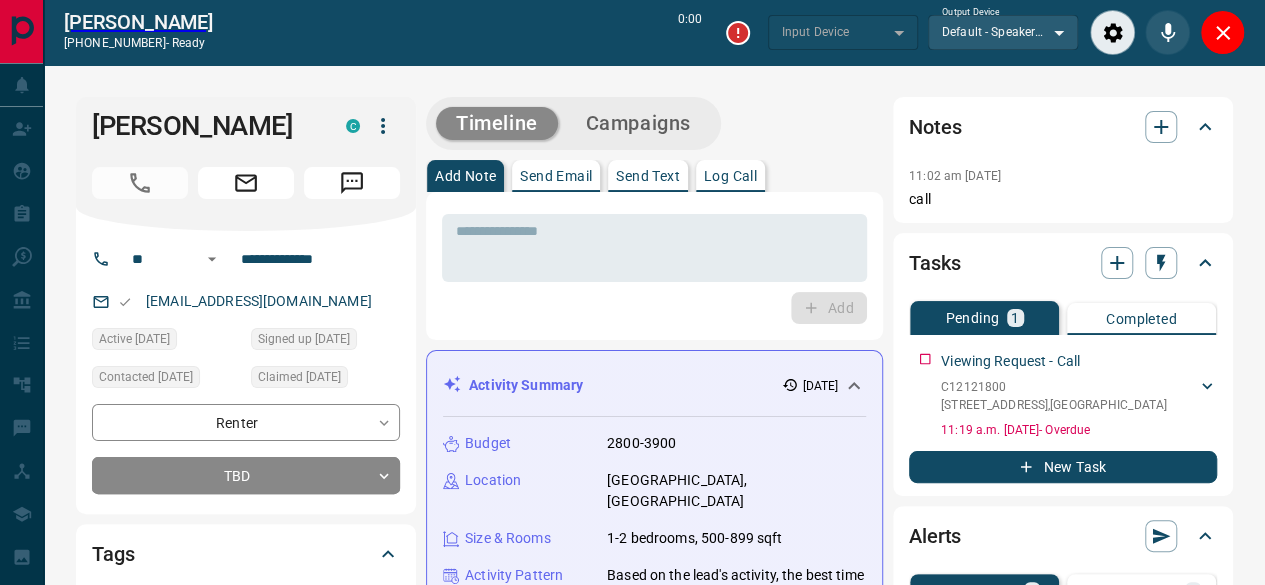 type on "*******" 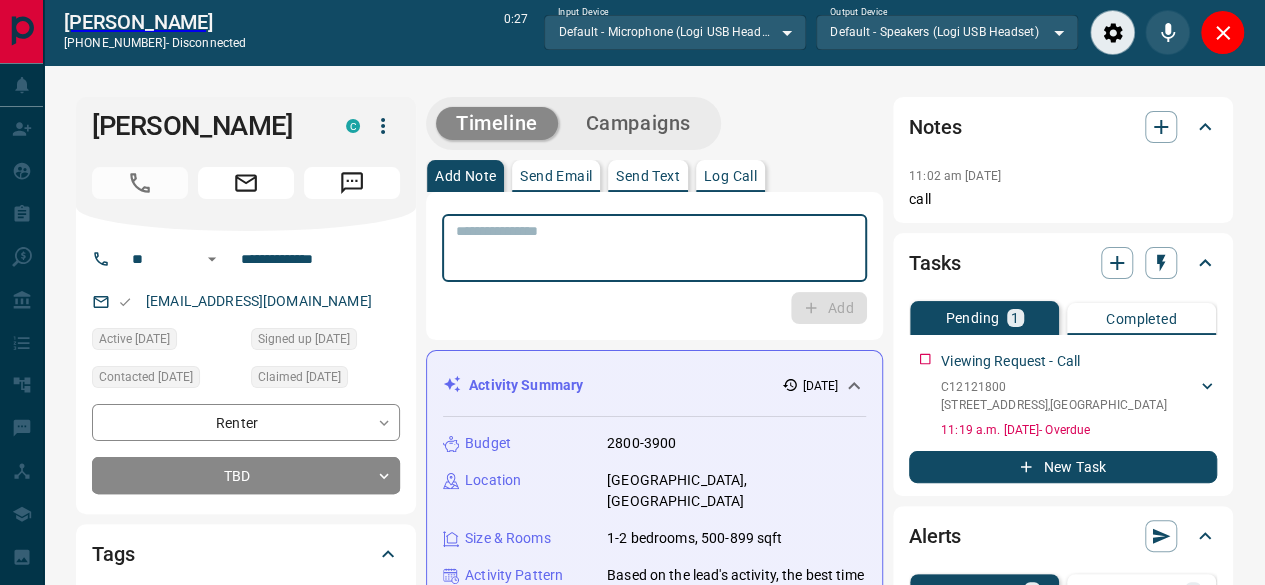 click at bounding box center [654, 248] 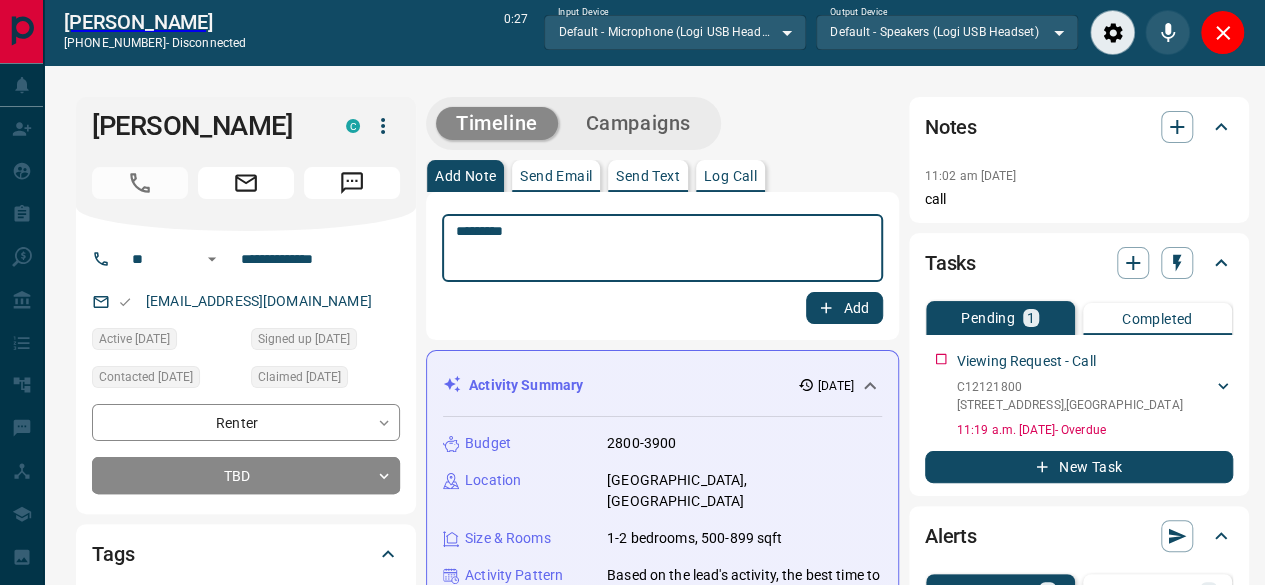 type on "*********" 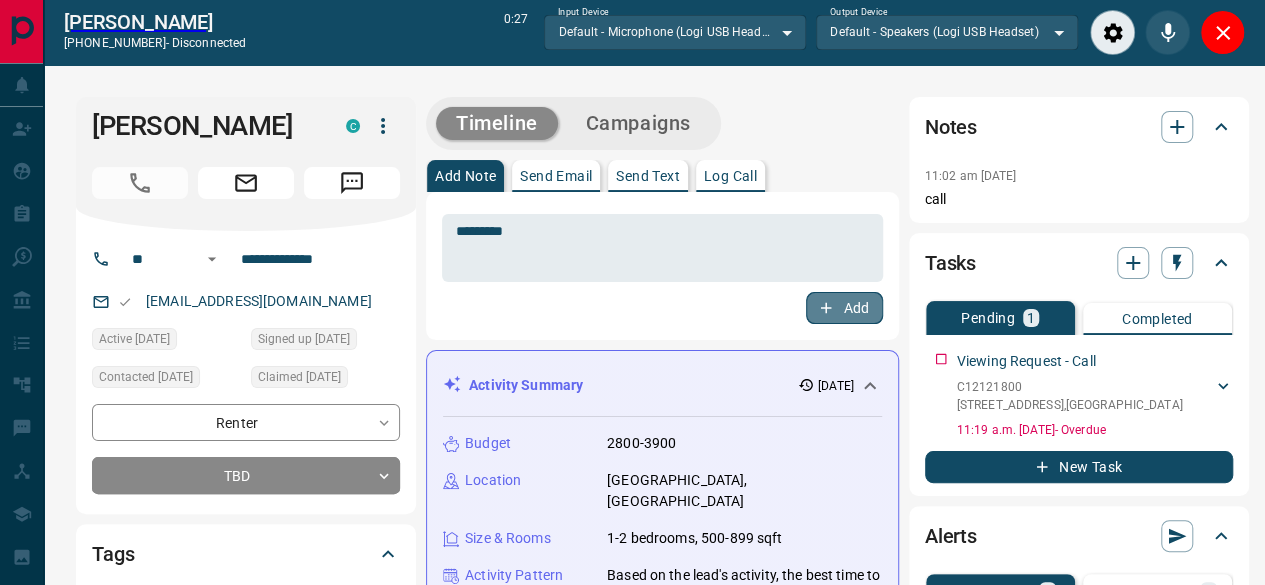 click 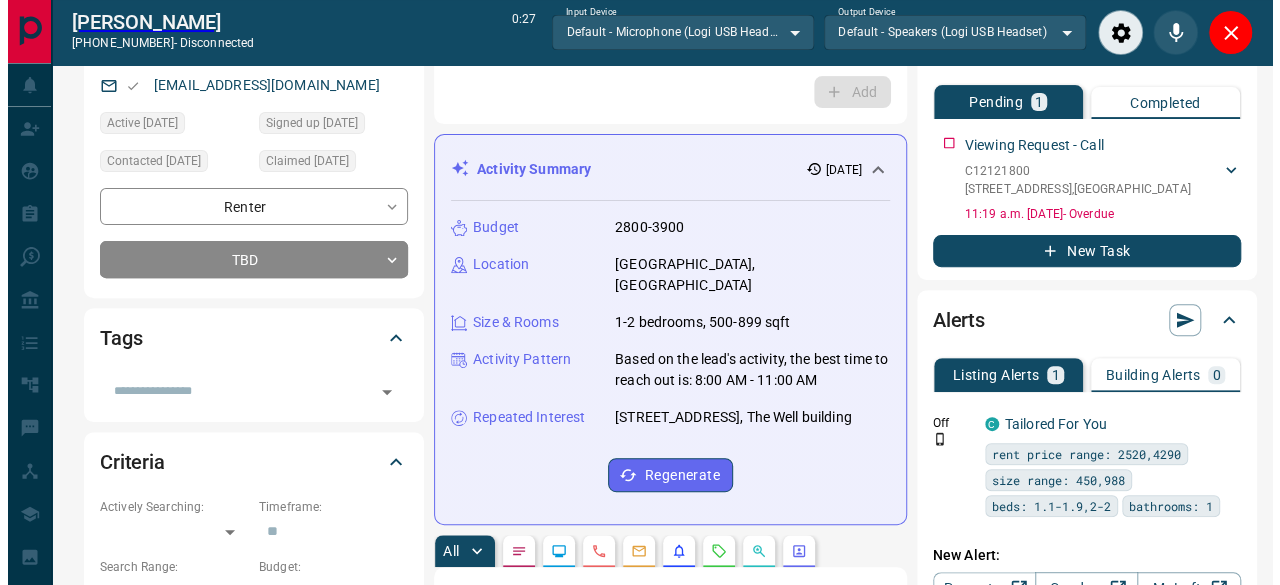 scroll, scrollTop: 200, scrollLeft: 0, axis: vertical 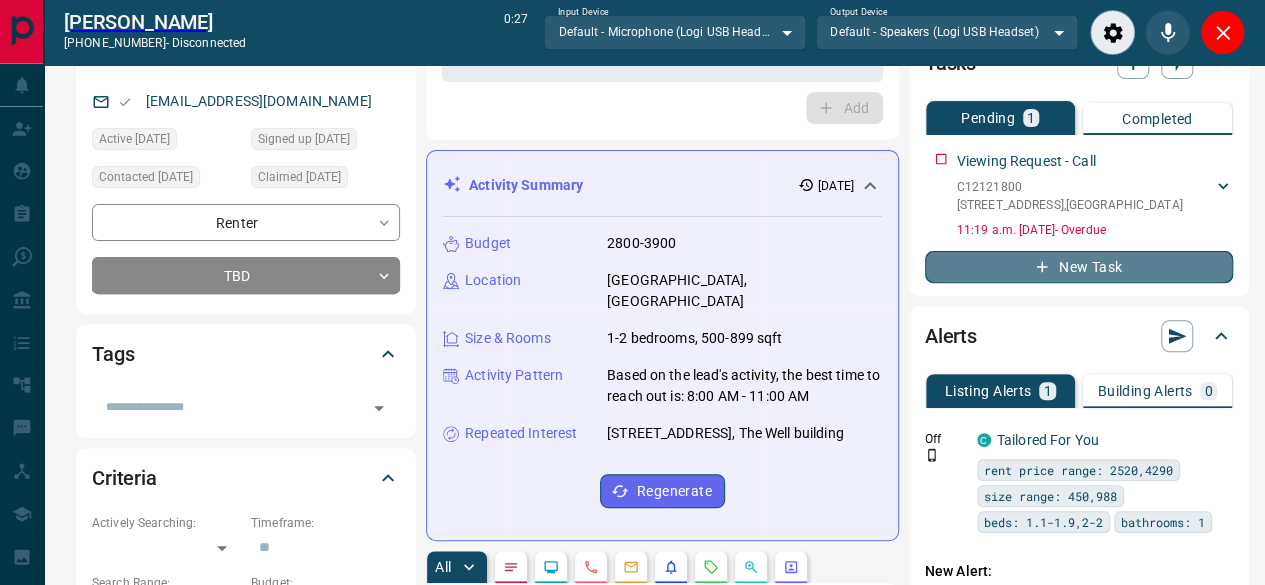 click on "New Task" at bounding box center [1079, 267] 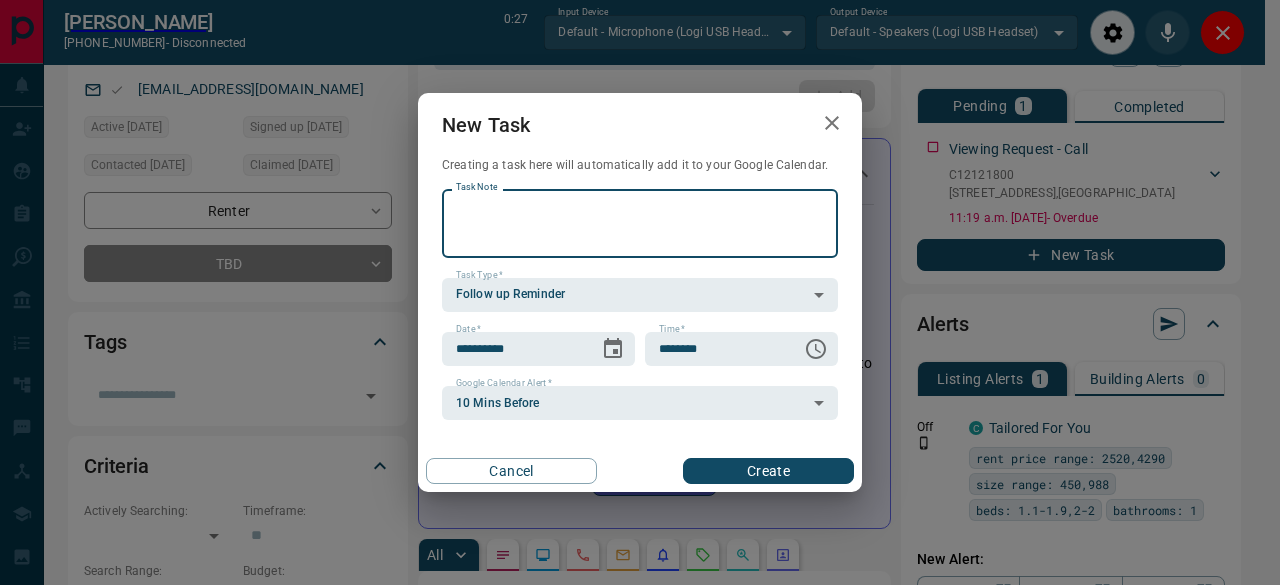 click on "Task Note" at bounding box center (640, 223) 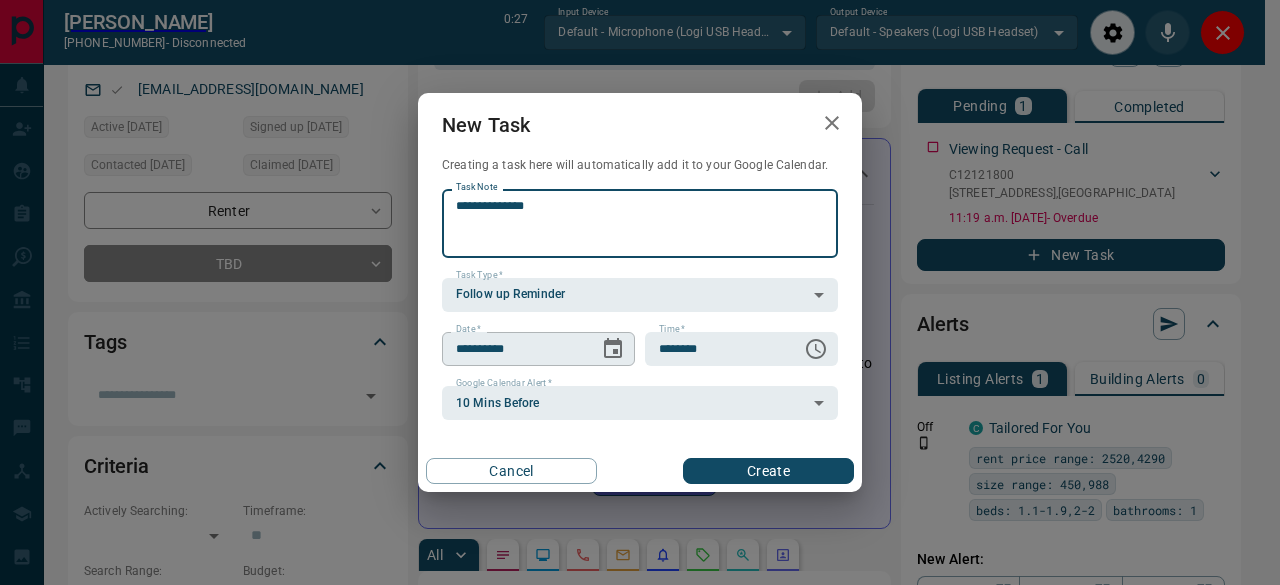 type on "**********" 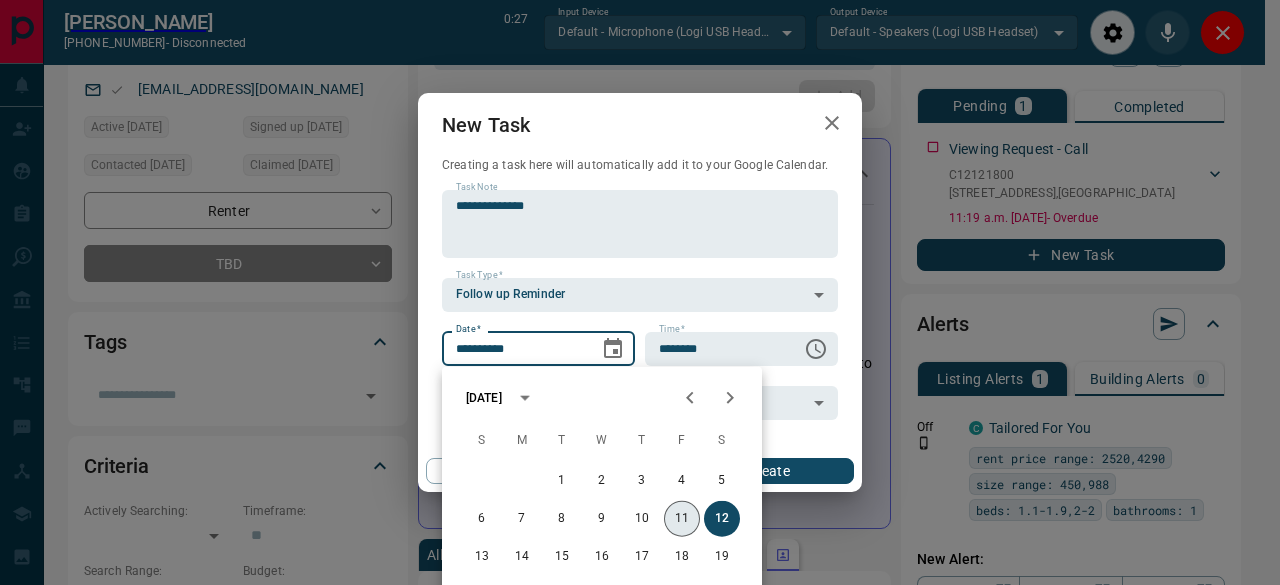 click on "11" at bounding box center [682, 519] 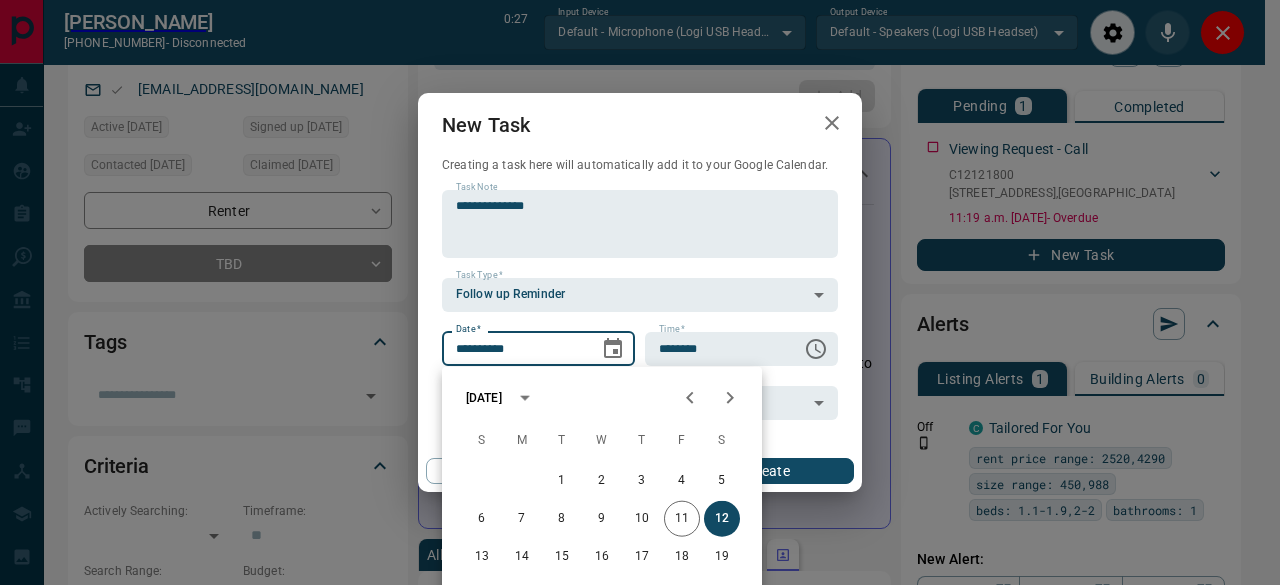 type on "**********" 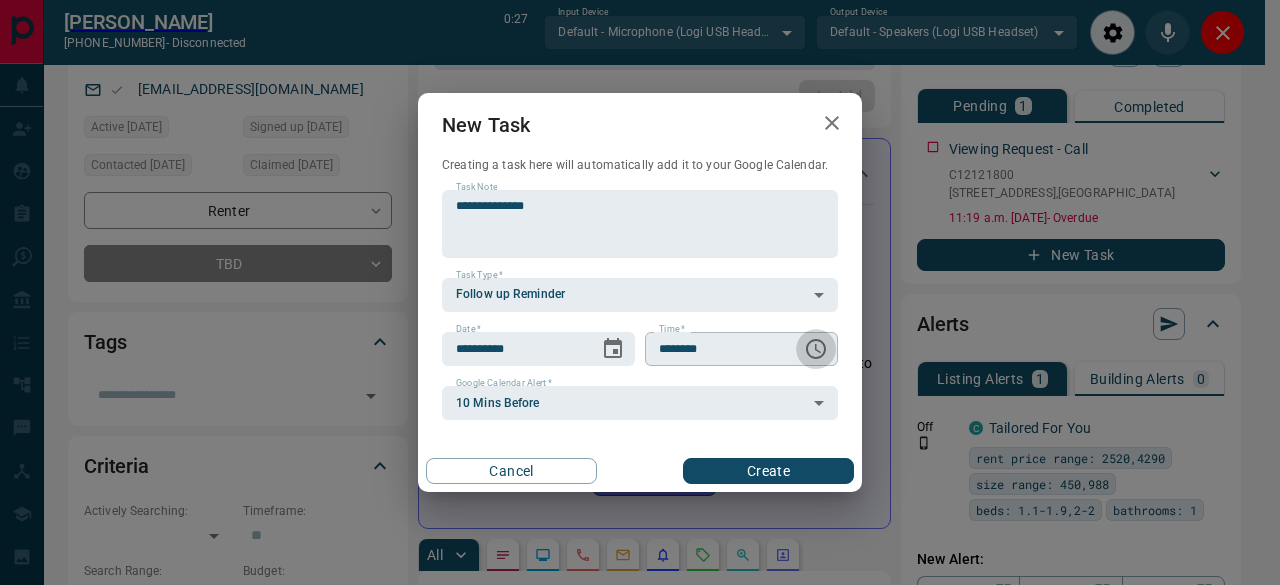 click 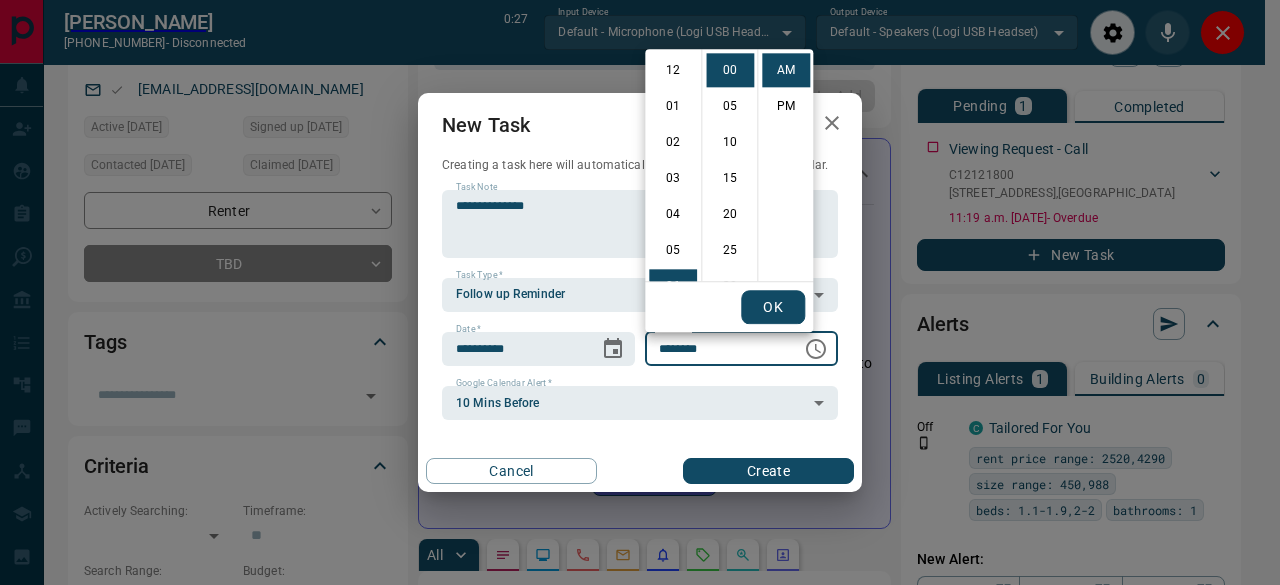 scroll, scrollTop: 216, scrollLeft: 0, axis: vertical 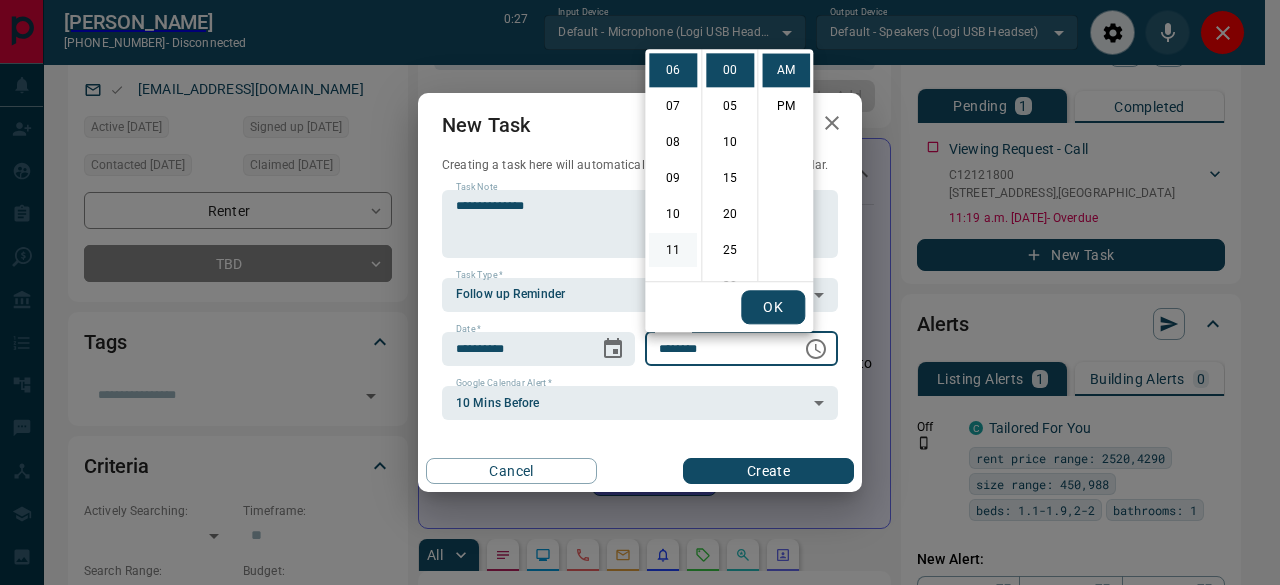 click on "11" at bounding box center [673, 250] 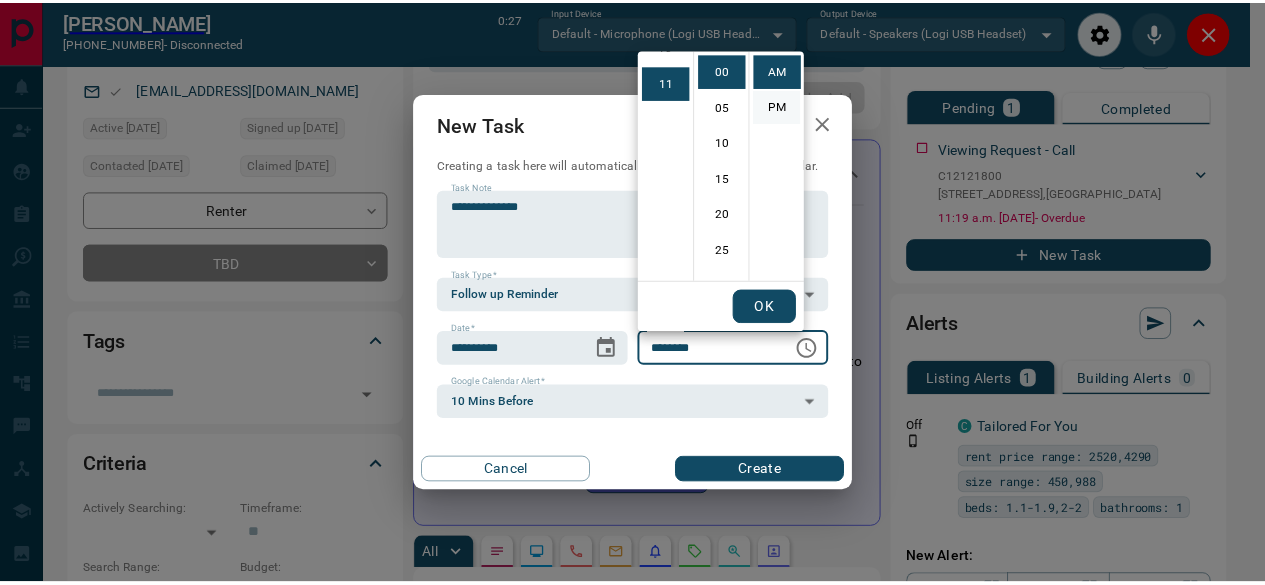 scroll, scrollTop: 390, scrollLeft: 0, axis: vertical 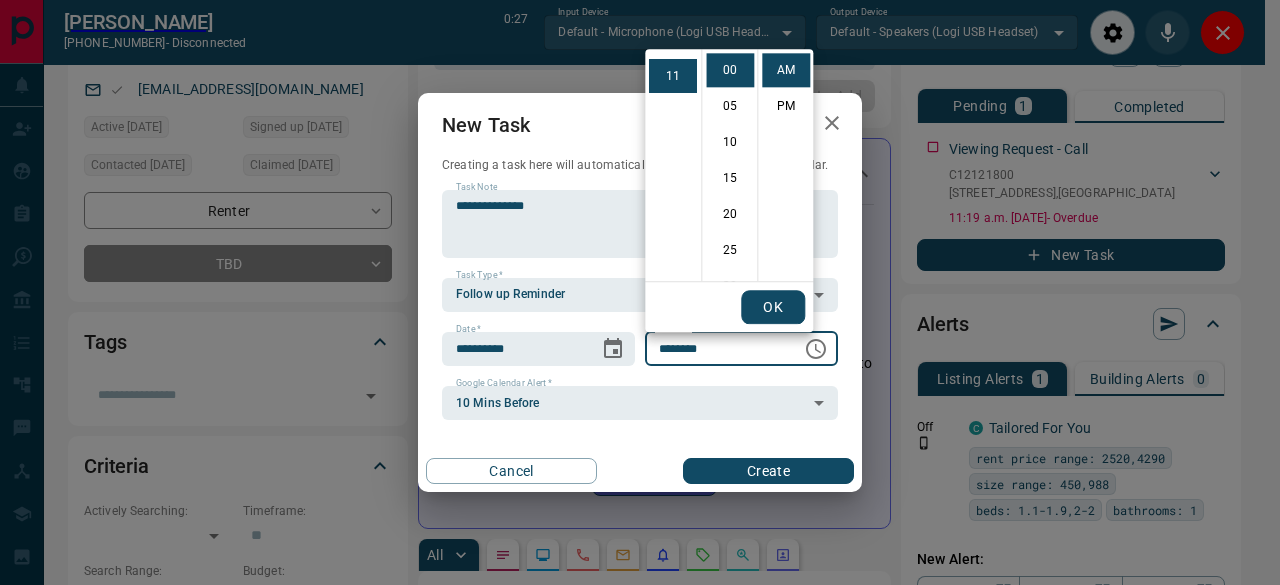 click on "OK" at bounding box center [773, 307] 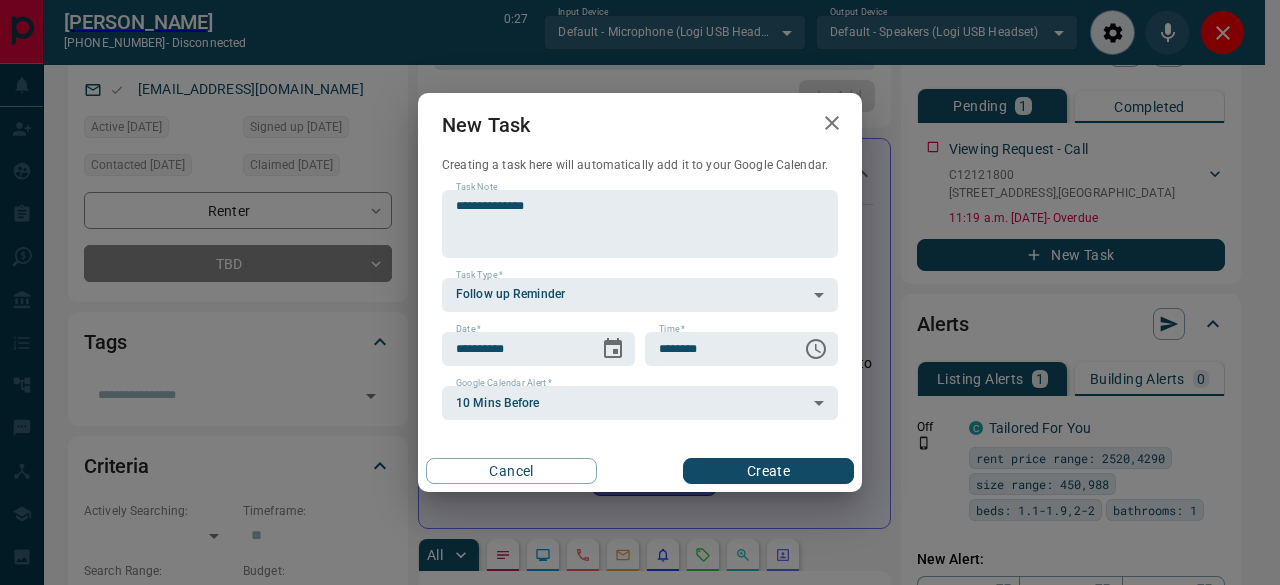 drag, startPoint x: 750, startPoint y: 466, endPoint x: 720, endPoint y: 445, distance: 36.619667 